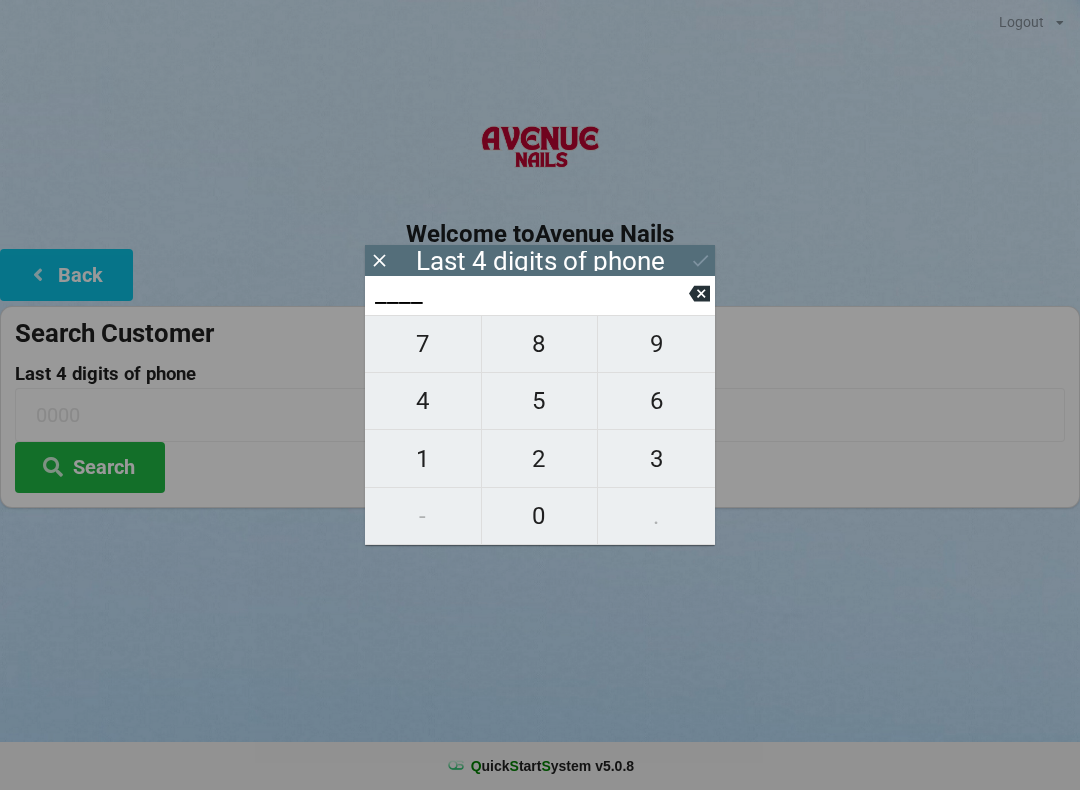 scroll, scrollTop: 0, scrollLeft: 0, axis: both 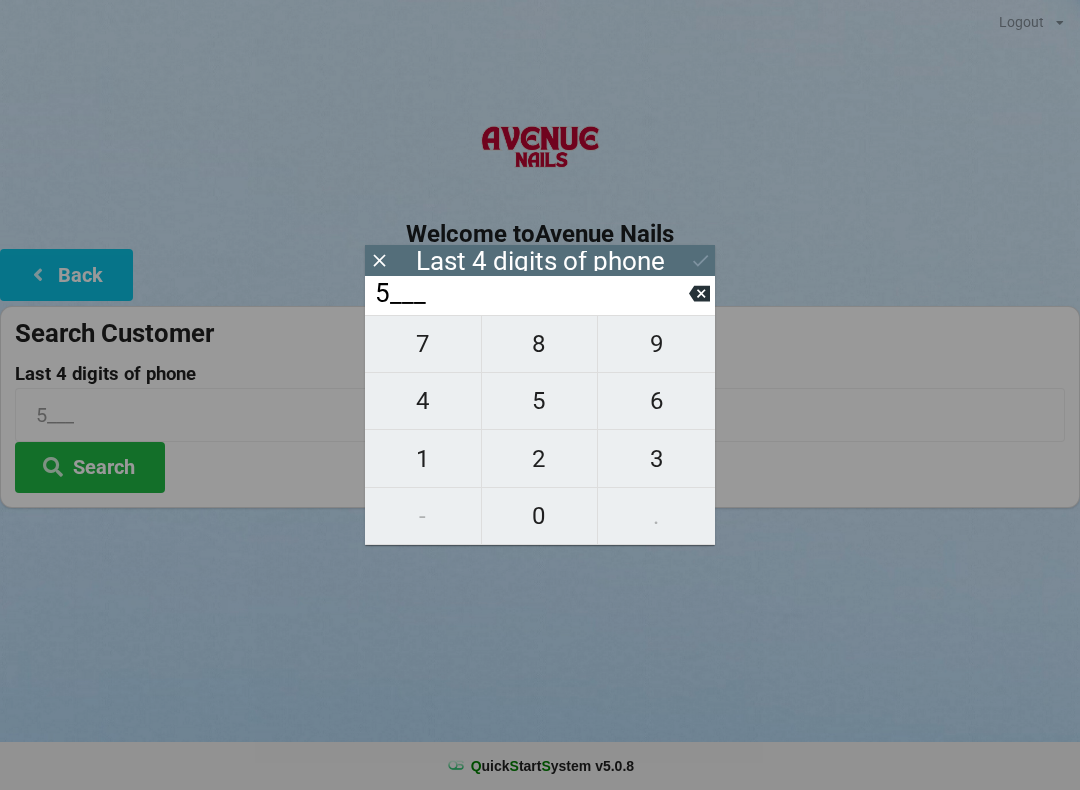 click on "5" at bounding box center [540, 401] 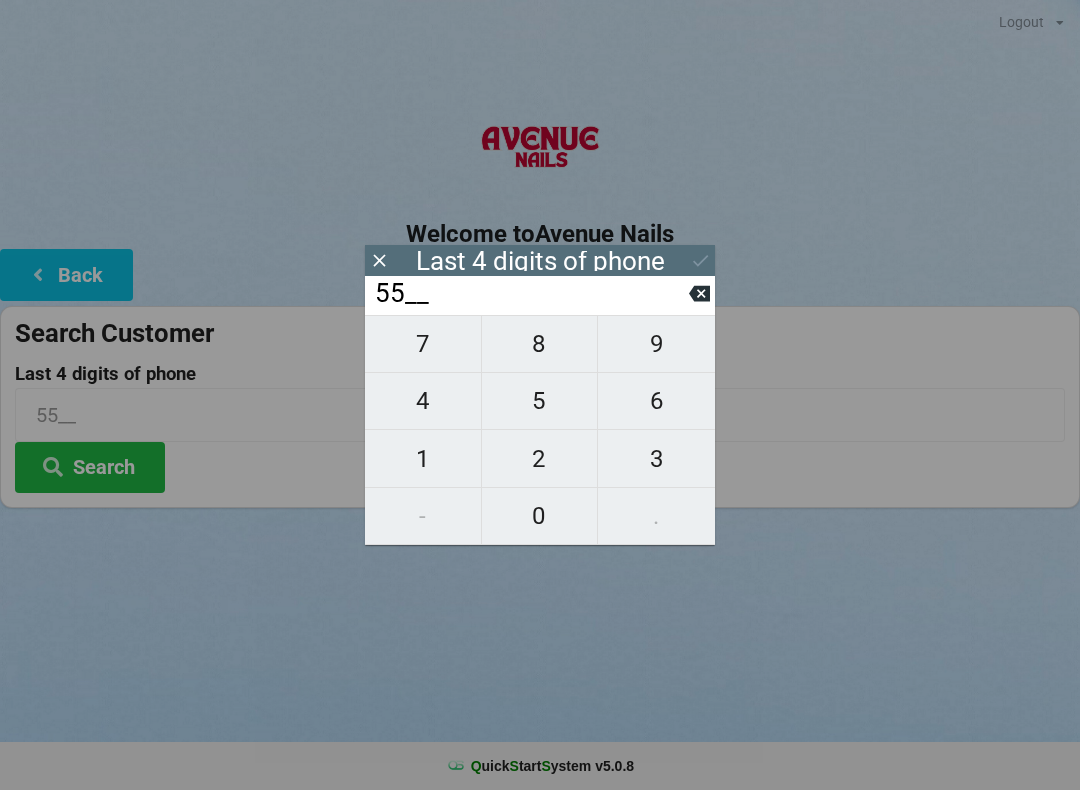 click on "1" at bounding box center [423, 459] 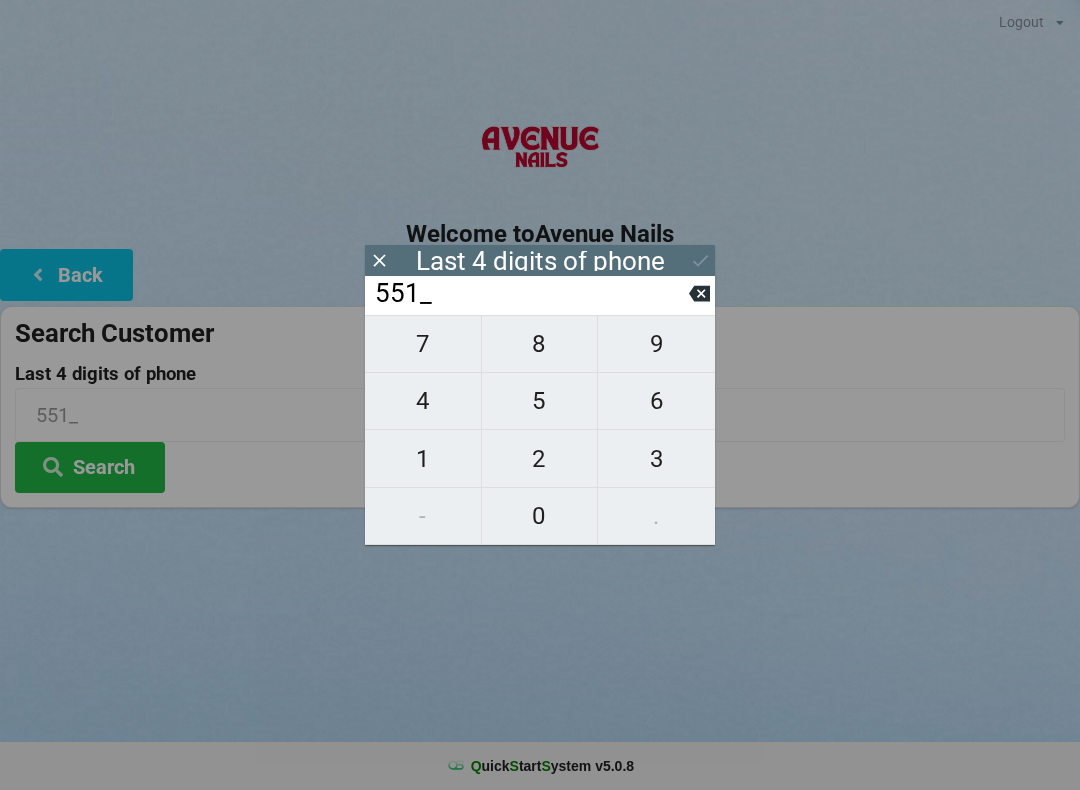 click on "7" at bounding box center [423, 344] 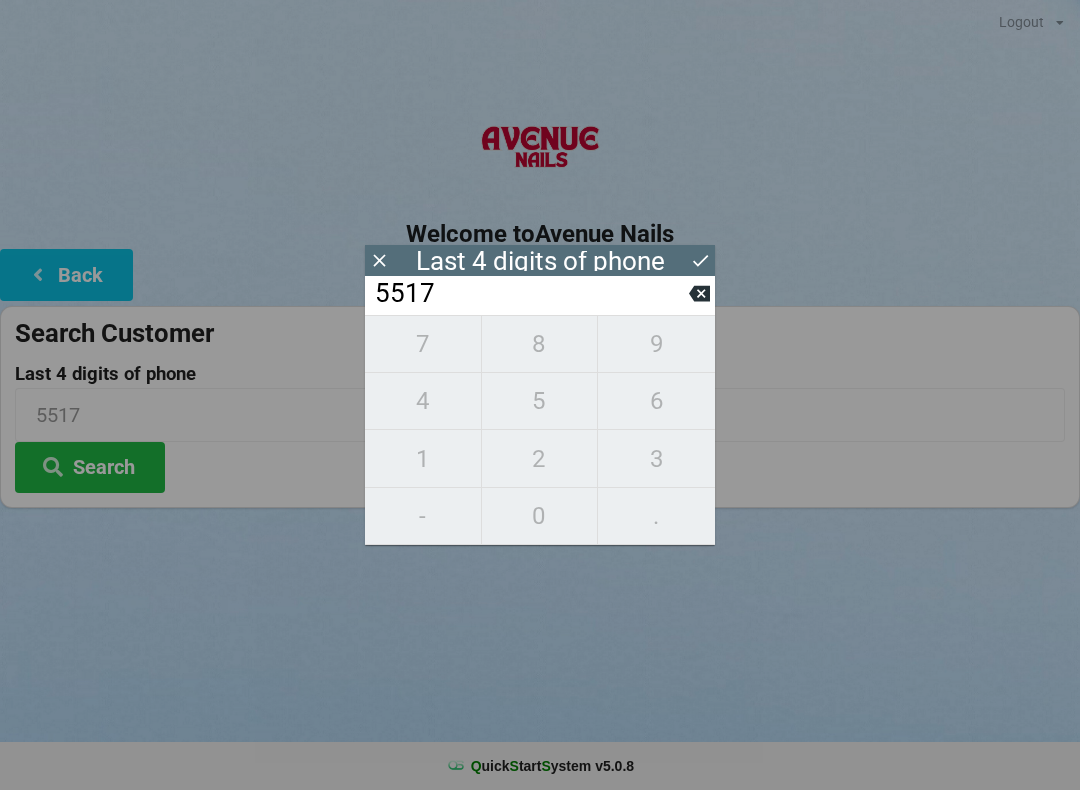 click at bounding box center (700, 260) 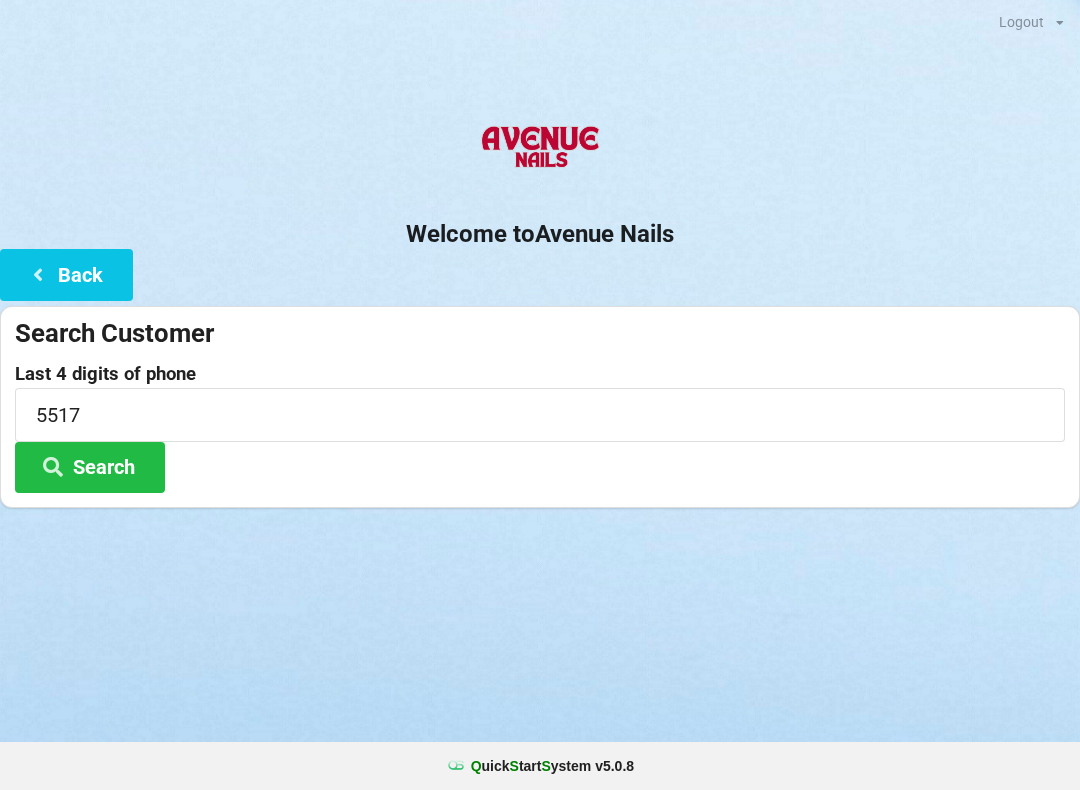 click on "Search" at bounding box center (90, 467) 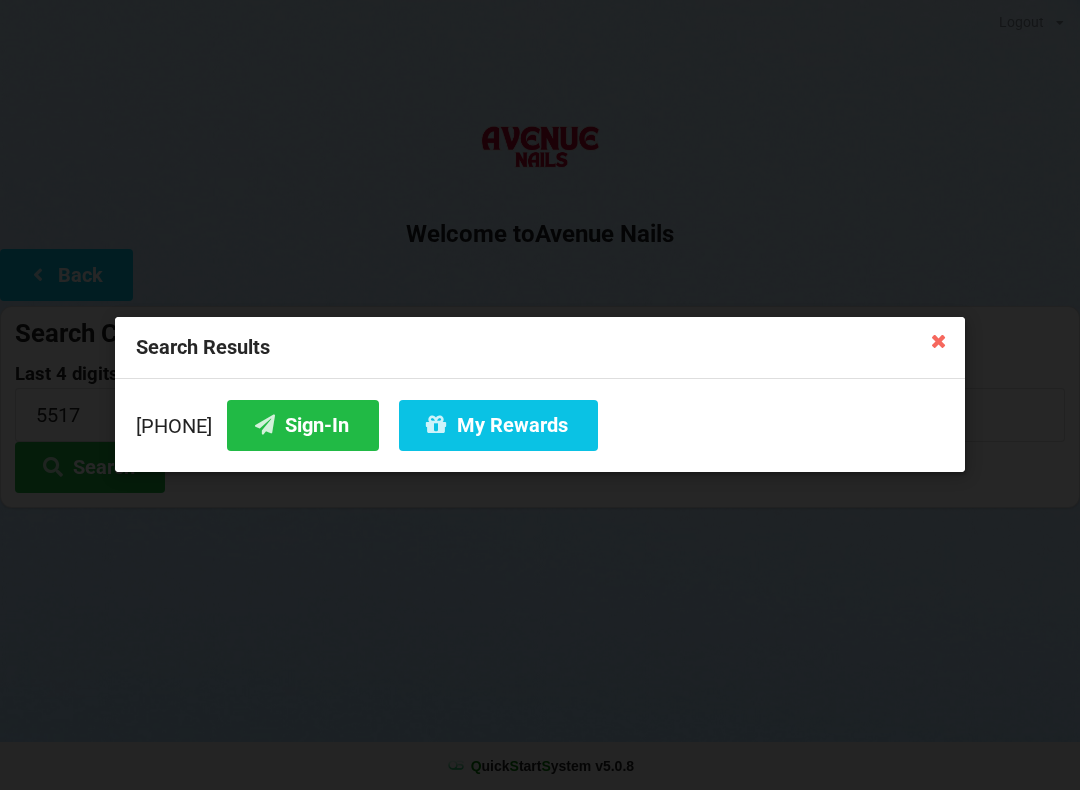 click on "Sign-In" at bounding box center [303, 425] 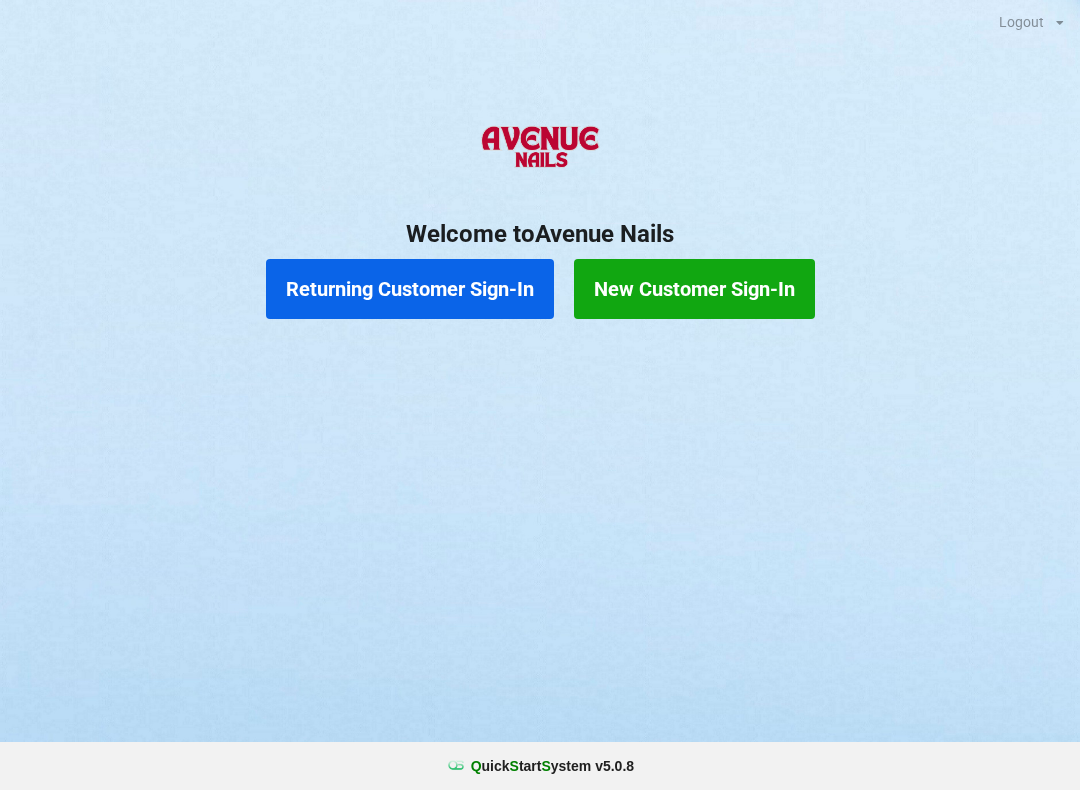 click on "Returning Customer Sign-In" at bounding box center (410, 289) 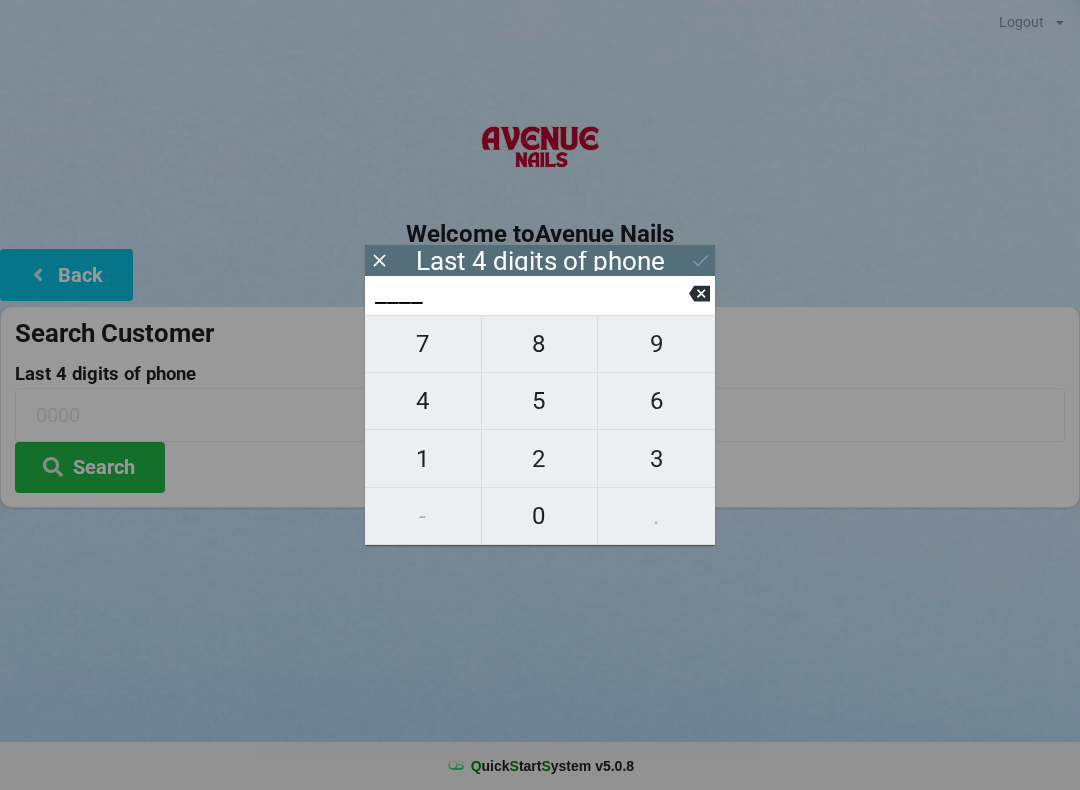click on "6" at bounding box center [656, 401] 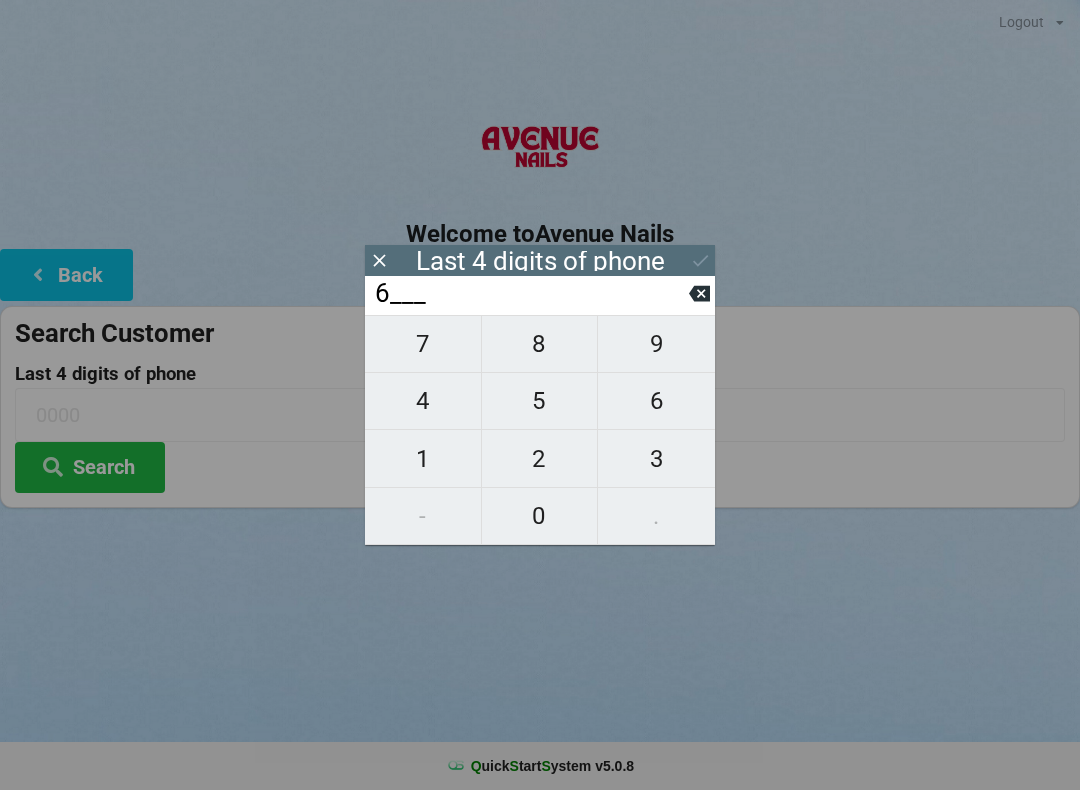 type on "6___" 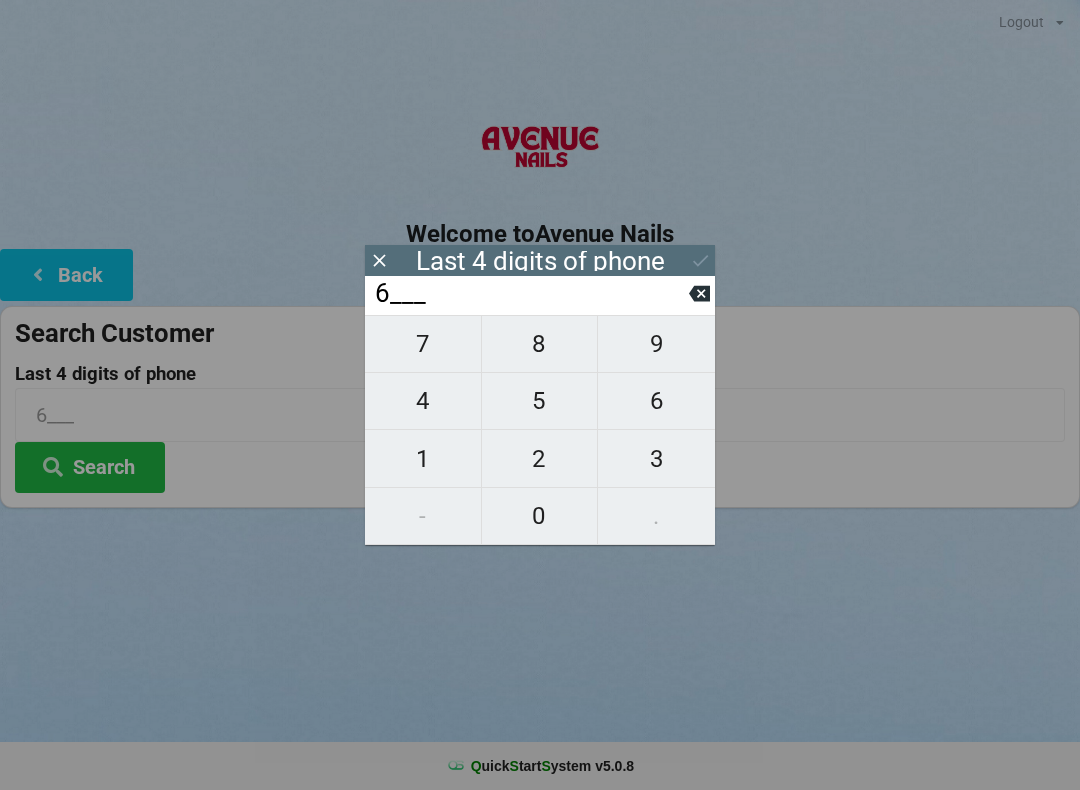 click on "1" at bounding box center (423, 459) 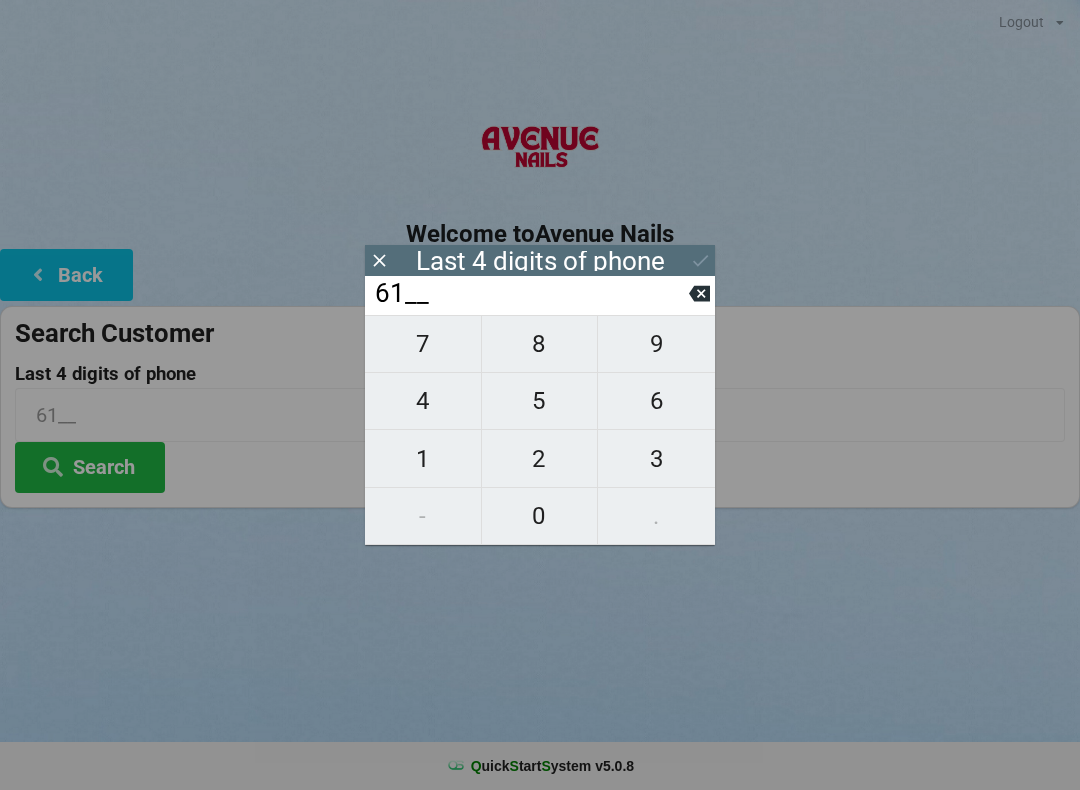 click on "1" at bounding box center (423, 459) 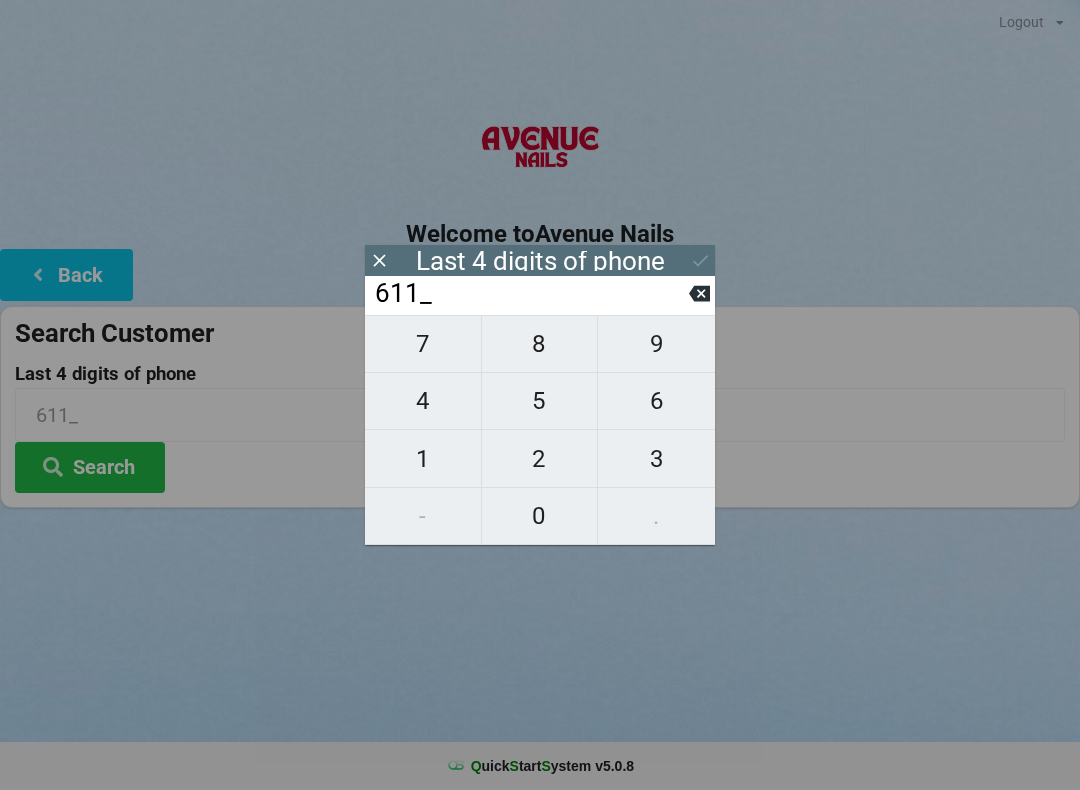 click on "0" at bounding box center (540, 516) 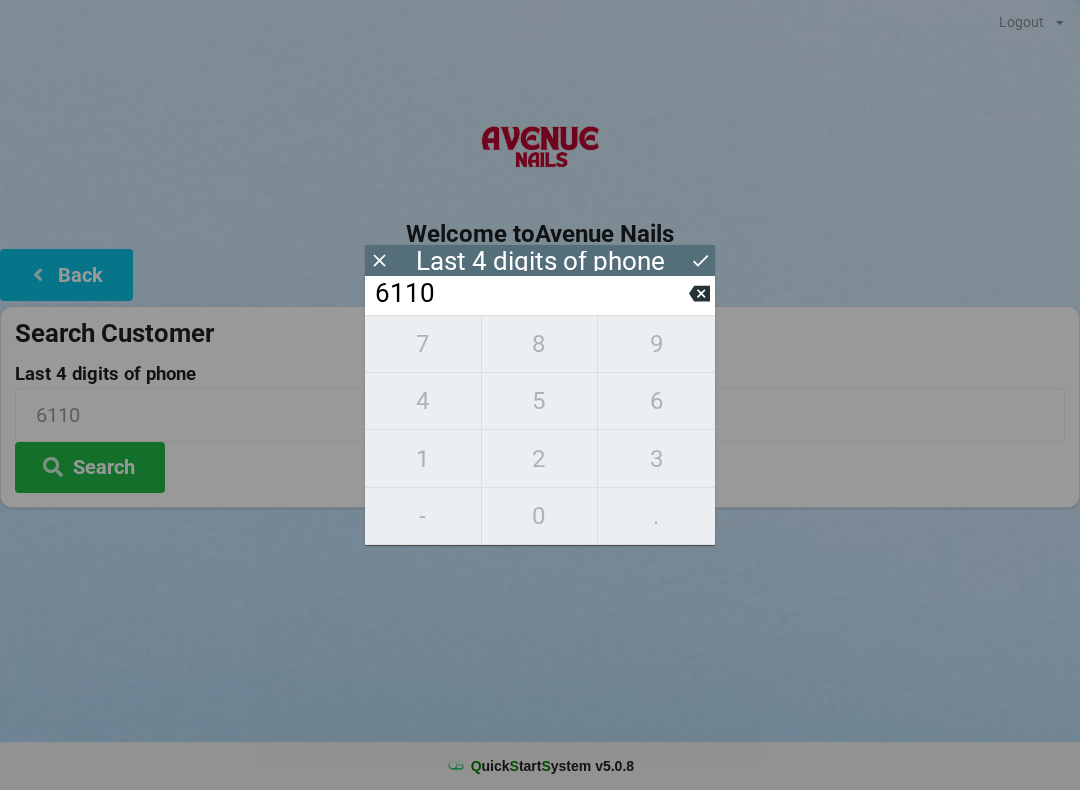 click 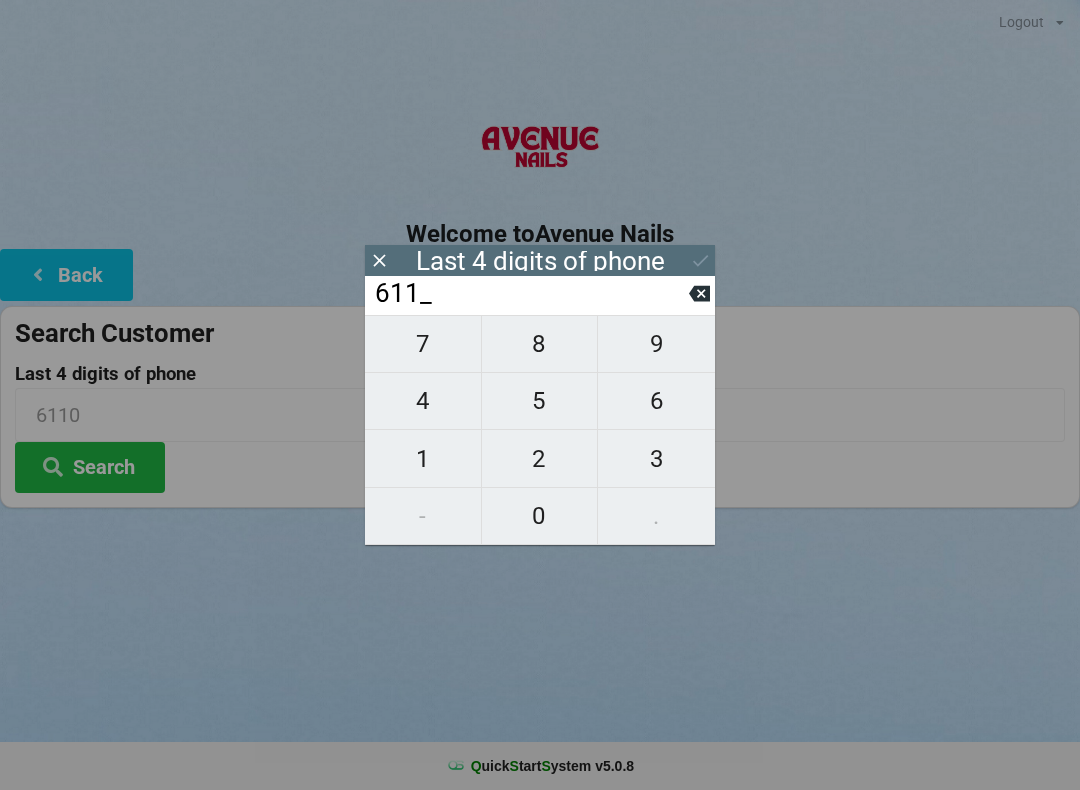 click on "0" at bounding box center [540, 516] 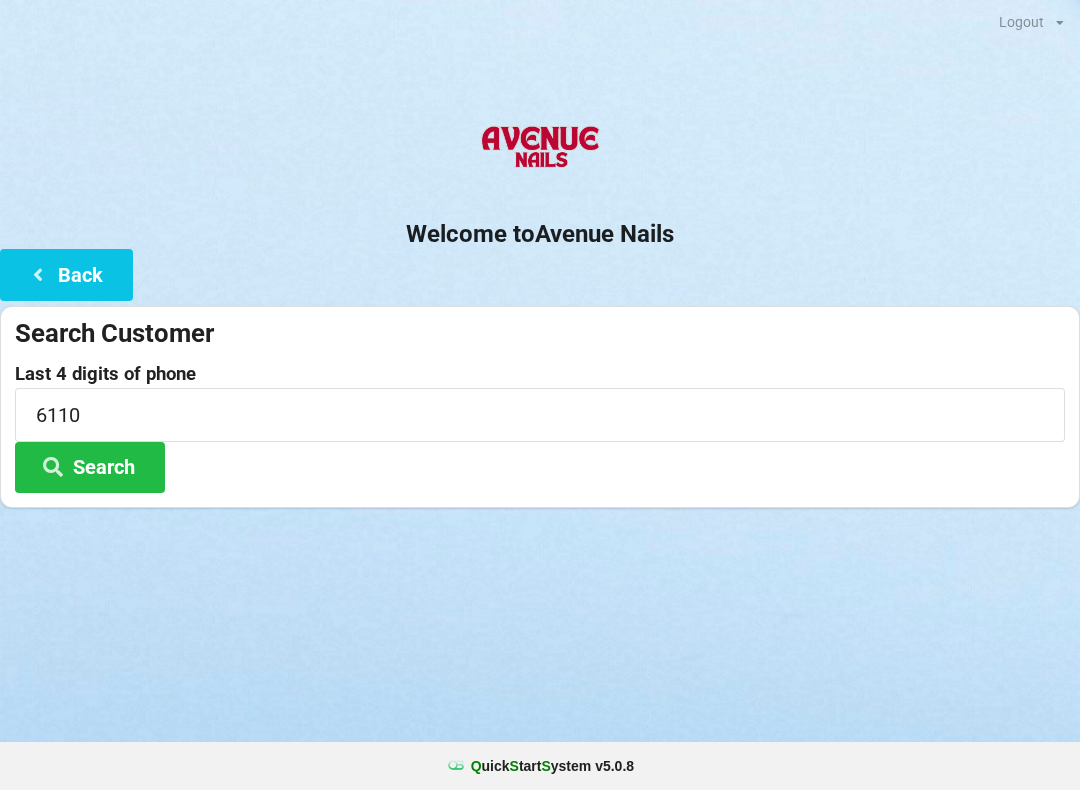 click on "Welcome to Avenue Nails Back Search Customer Last 4 digits of phone [PHONE] Search" at bounding box center (540, 308) 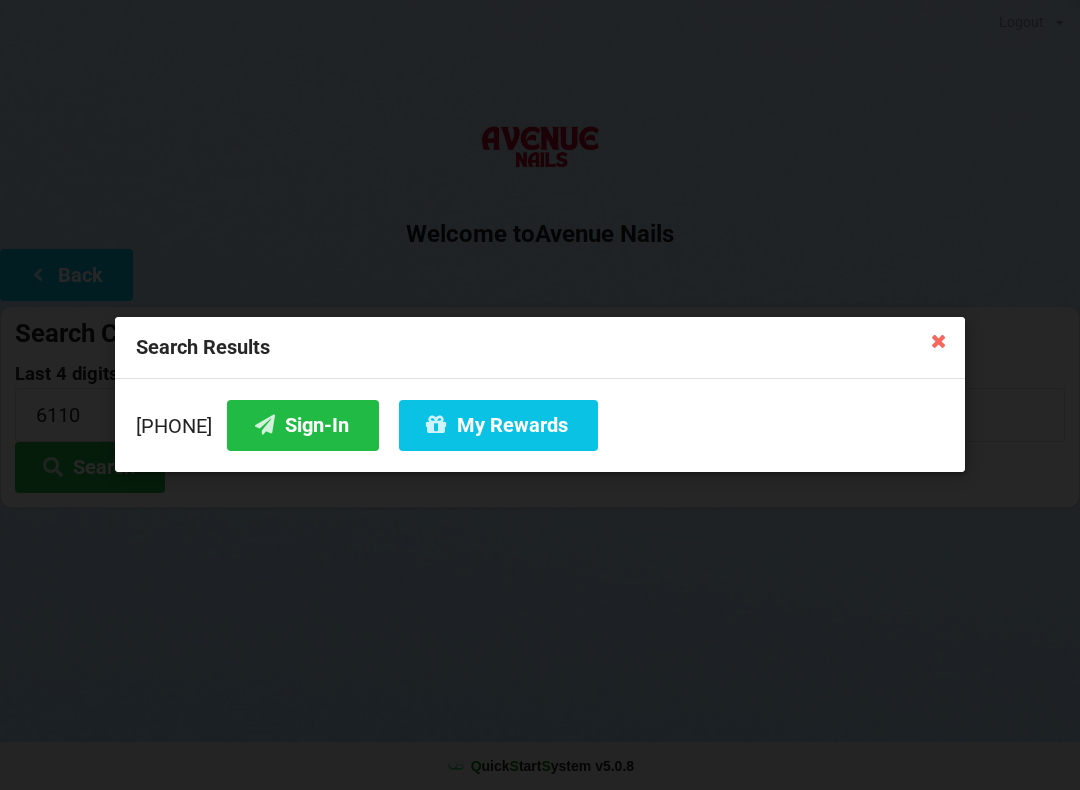 click on "Sign-In" at bounding box center [303, 425] 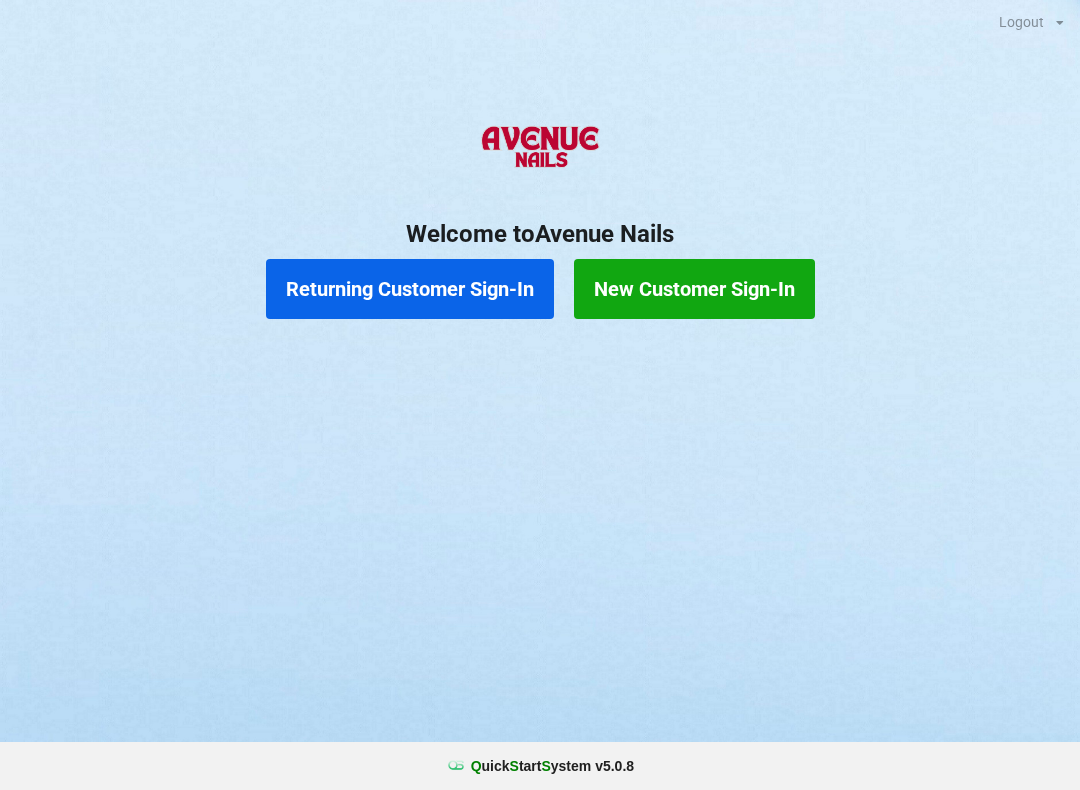 click on "Returning Customer Sign-In" at bounding box center [410, 289] 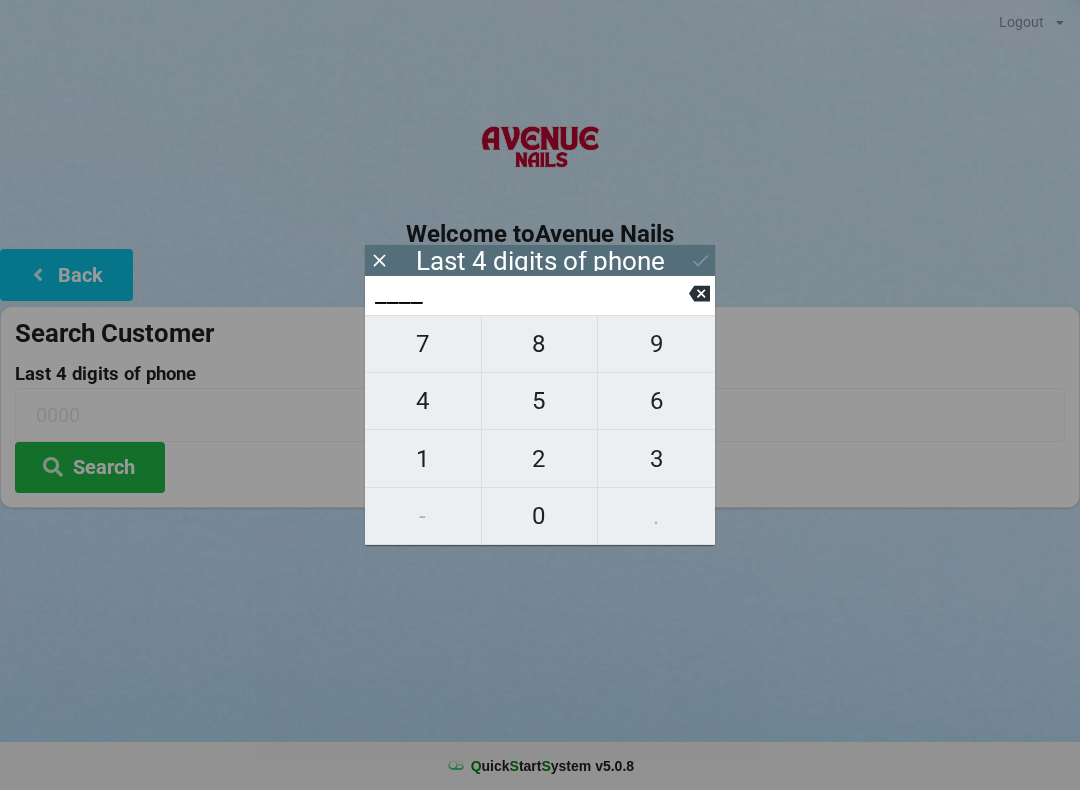 click on "1" at bounding box center (423, 459) 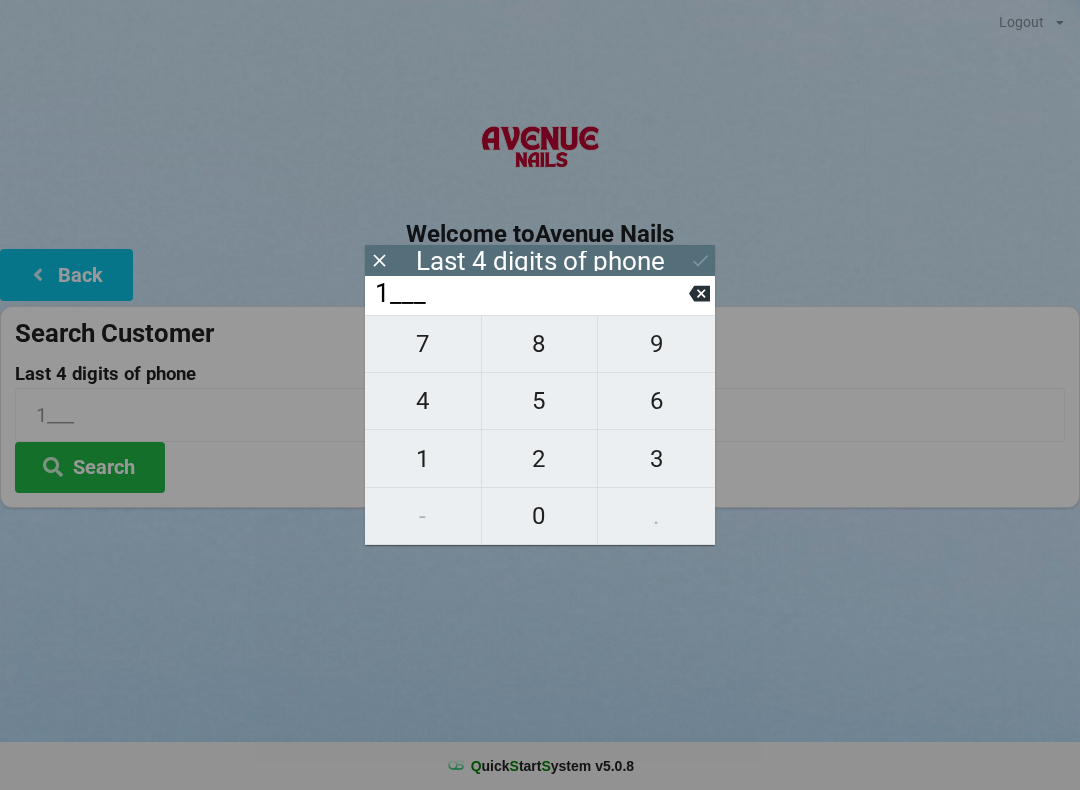 click on "4" at bounding box center [423, 401] 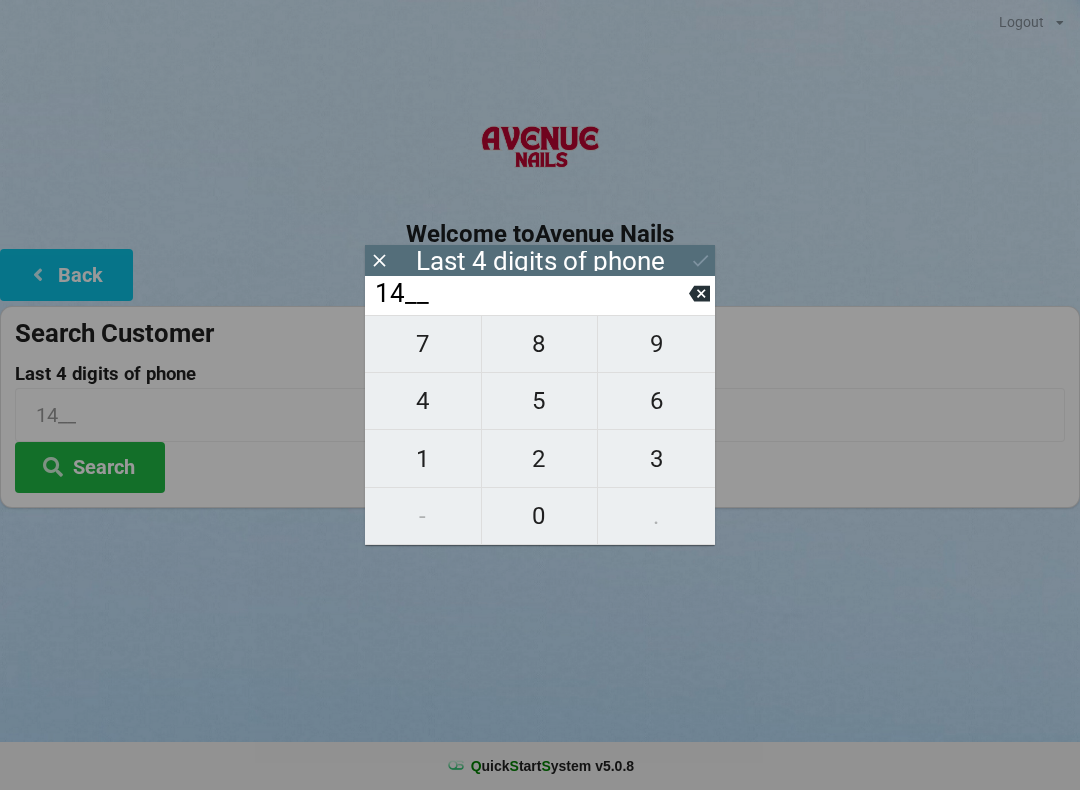 click on "4" at bounding box center (423, 401) 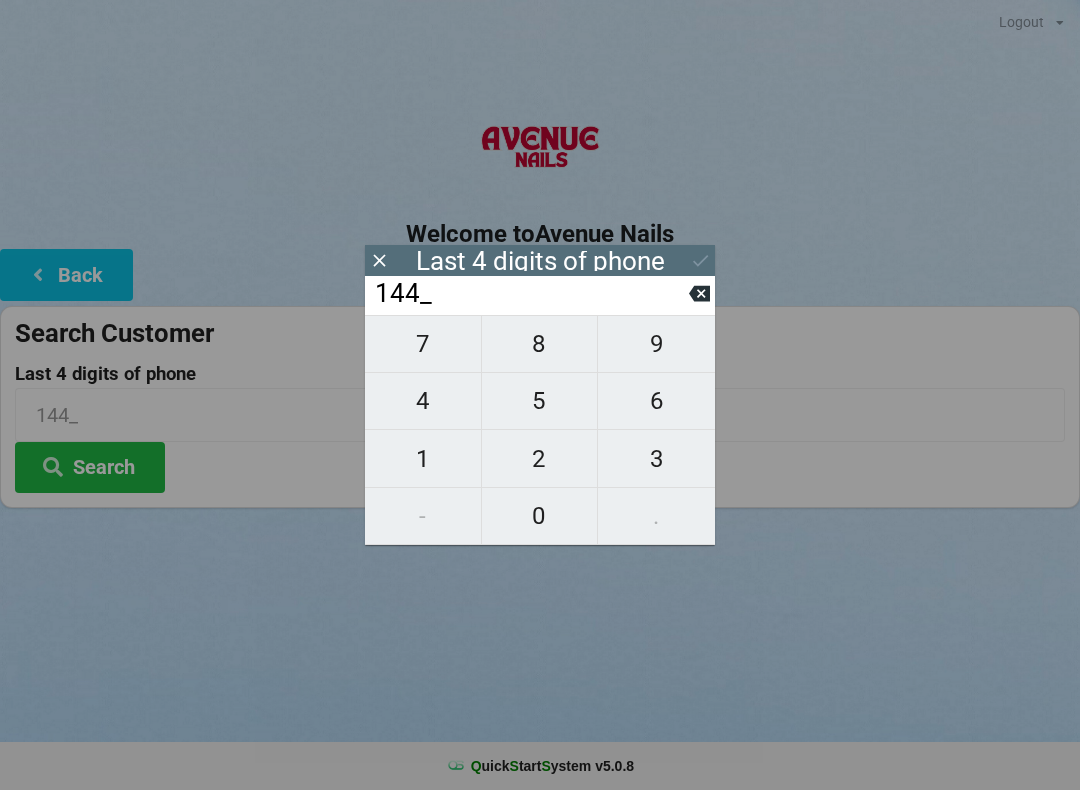 click on "6" at bounding box center (656, 401) 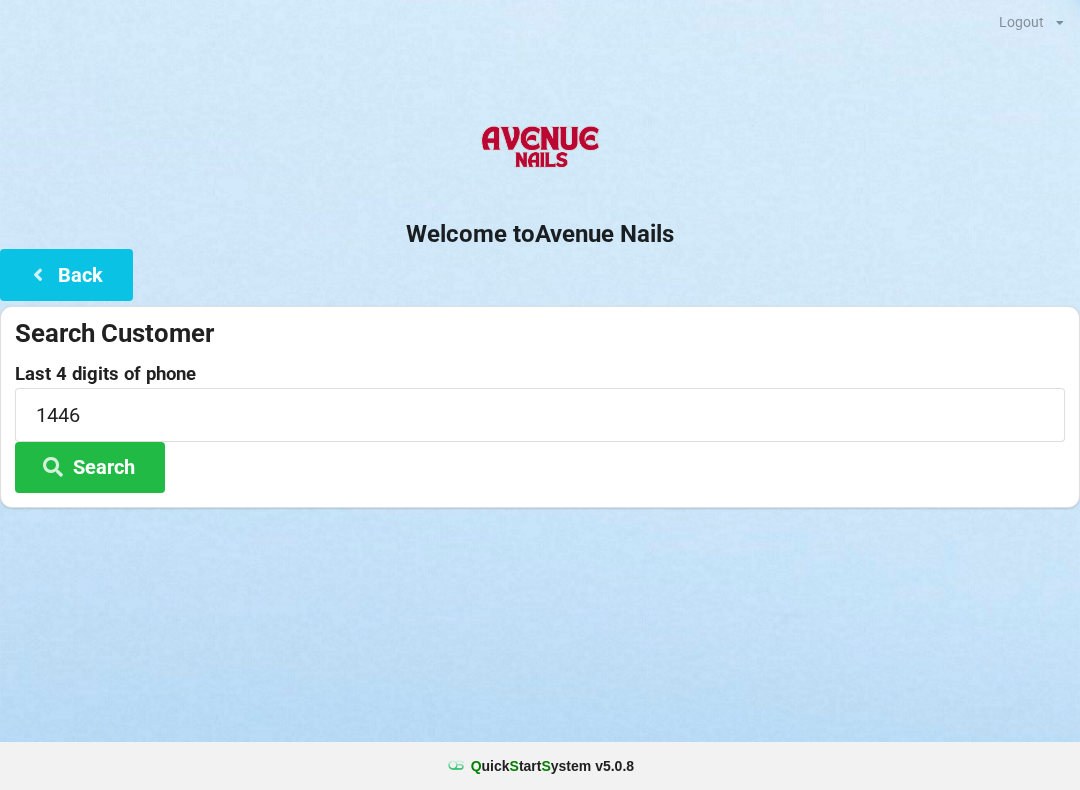 click on "Logout Logout Sign-In Welcome to Avenue Nails Back Search Customer Last 4 digits of phone [PHONE] Search" at bounding box center [540, 395] 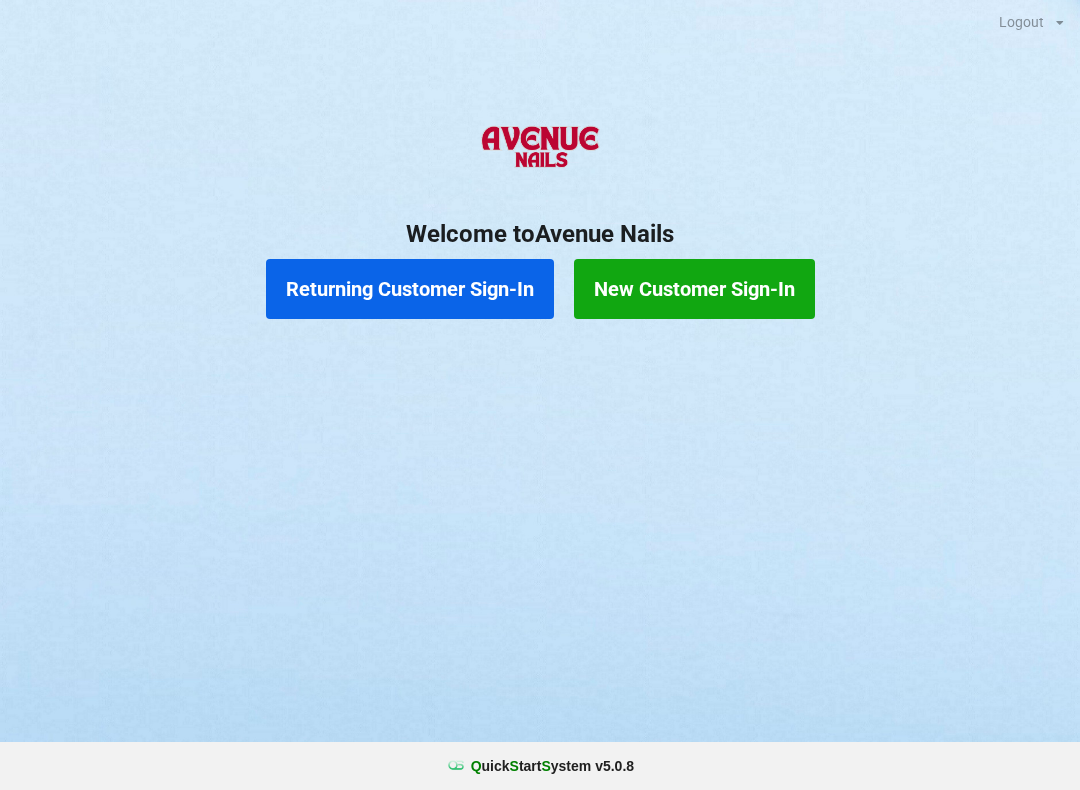 click on "Returning Customer Sign-In" at bounding box center (410, 289) 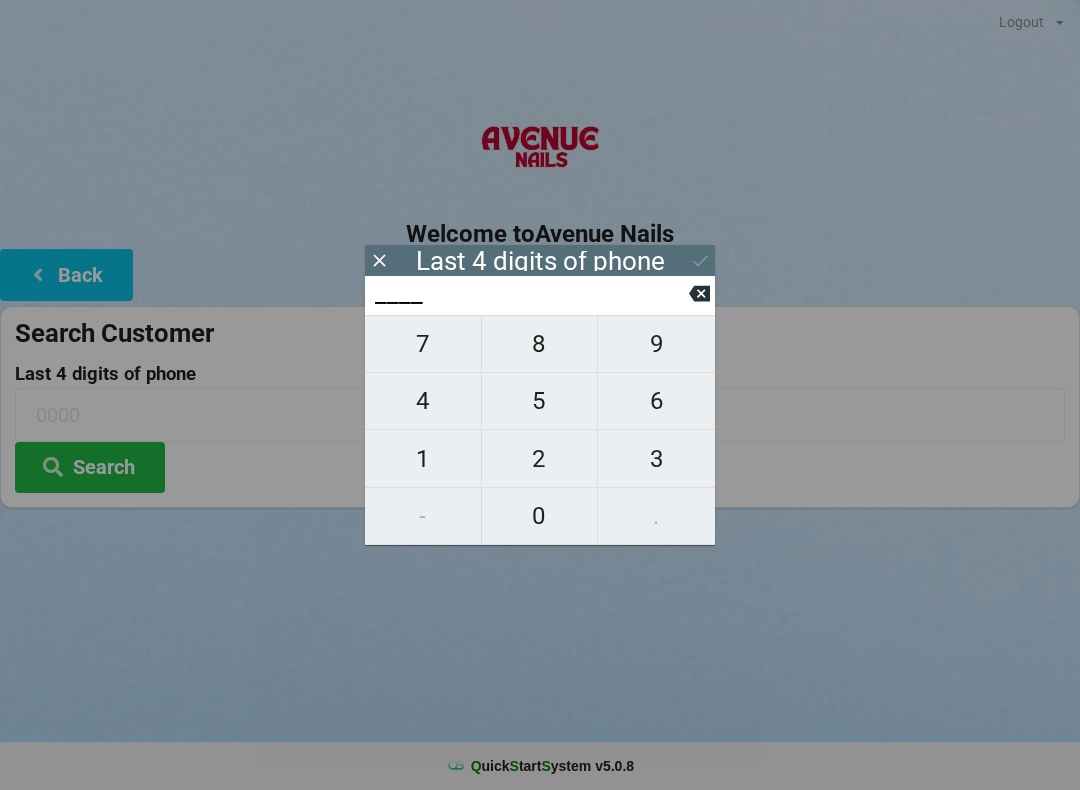 click on "7" at bounding box center (423, 344) 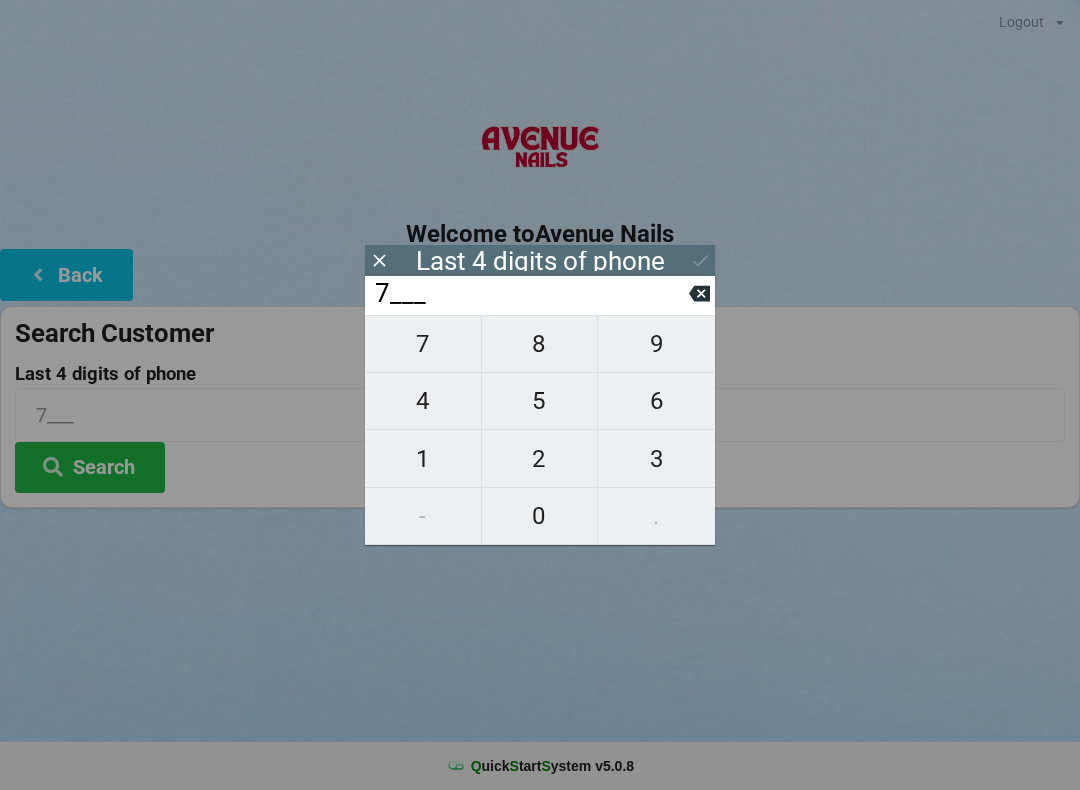 click on "4" at bounding box center [423, 401] 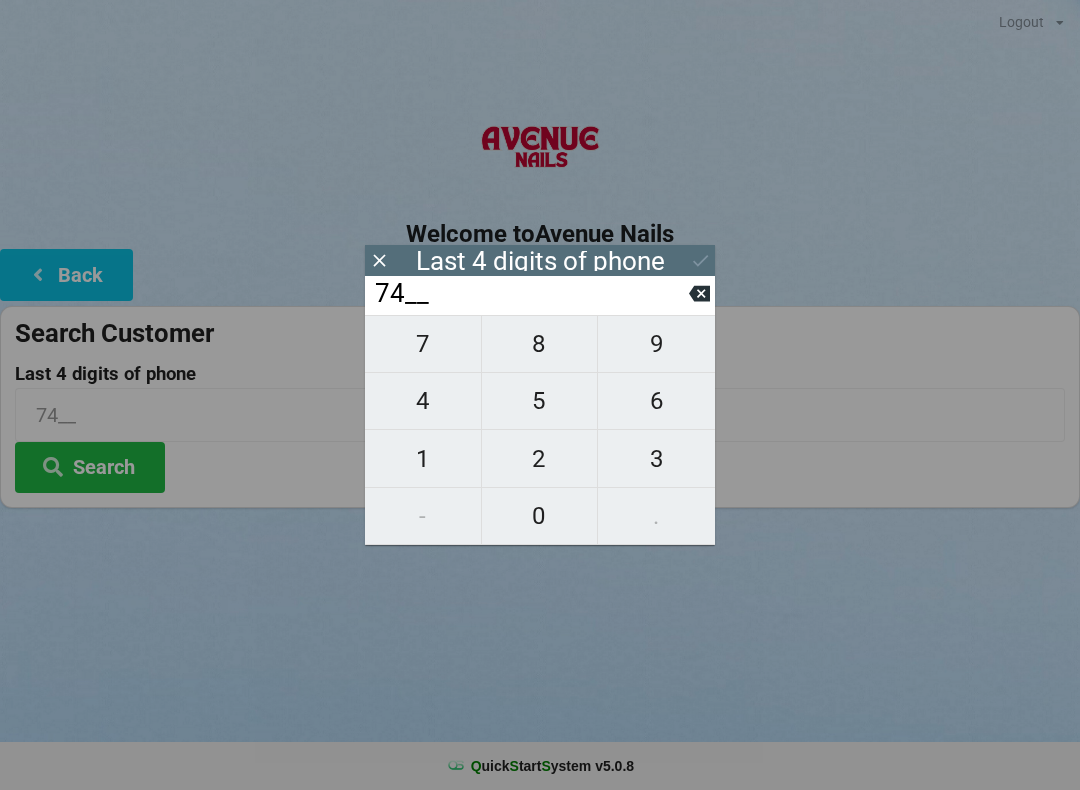 click on "6" at bounding box center (656, 401) 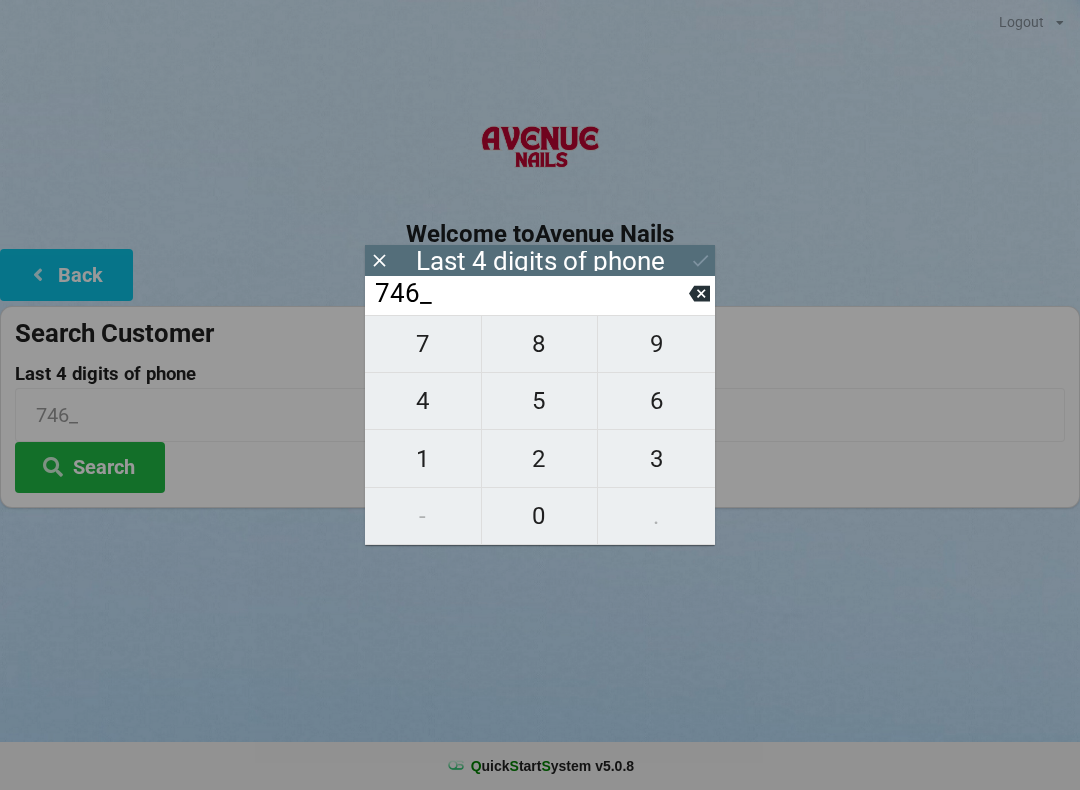 click on "6" at bounding box center (656, 401) 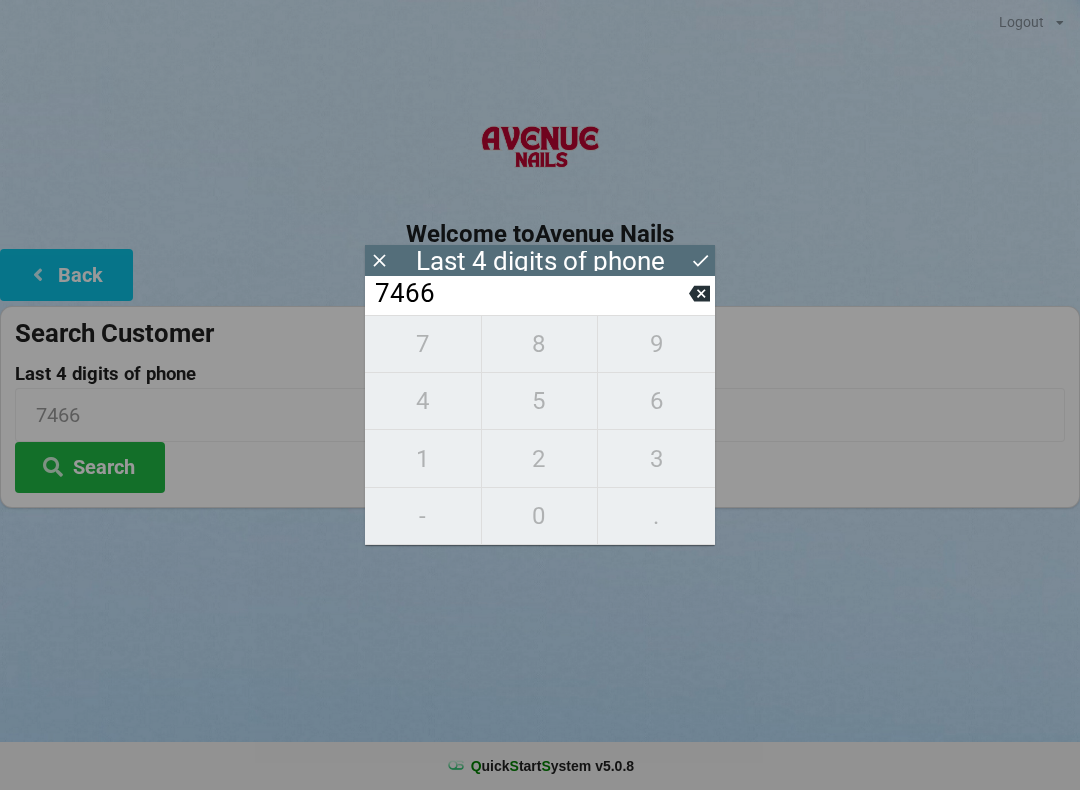 click at bounding box center [700, 260] 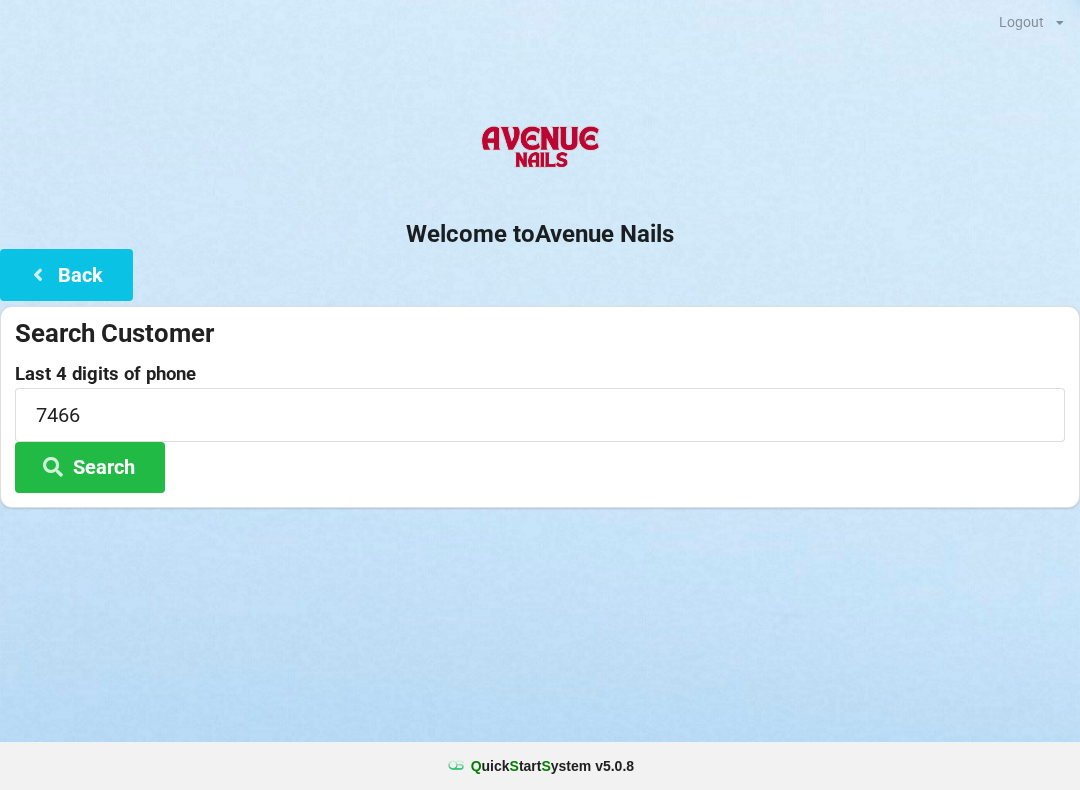 click on "Search" at bounding box center (90, 467) 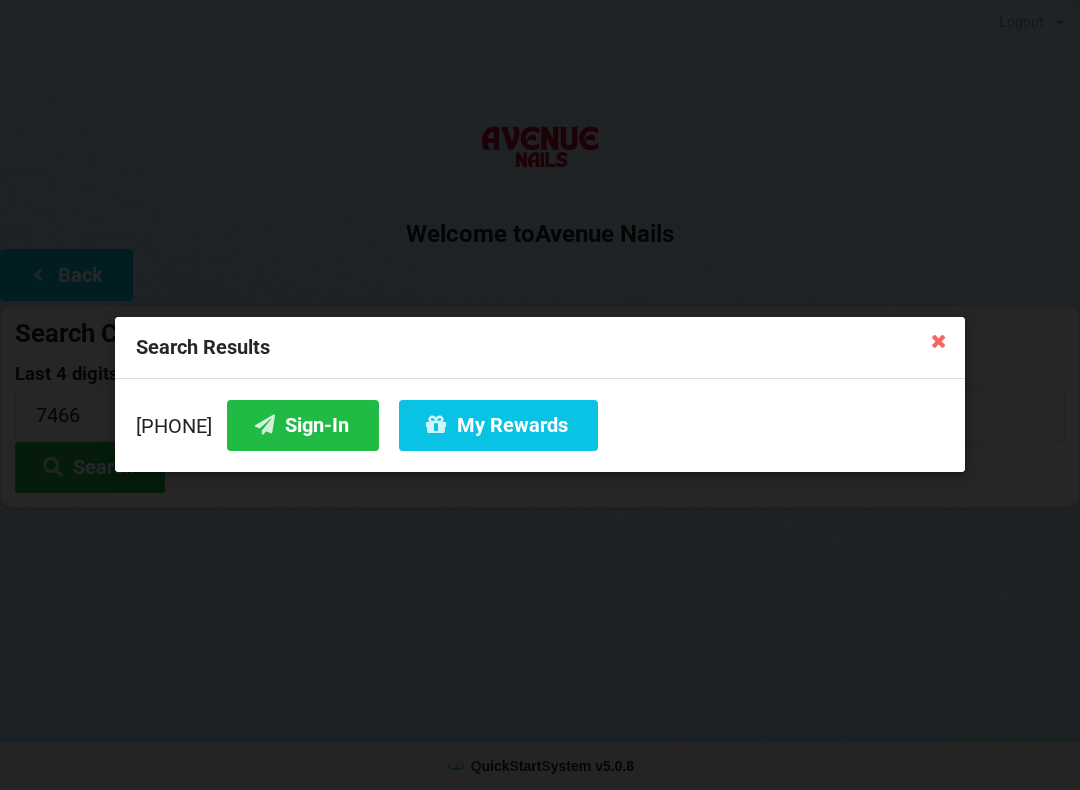 click on "Sign-In" at bounding box center [303, 425] 